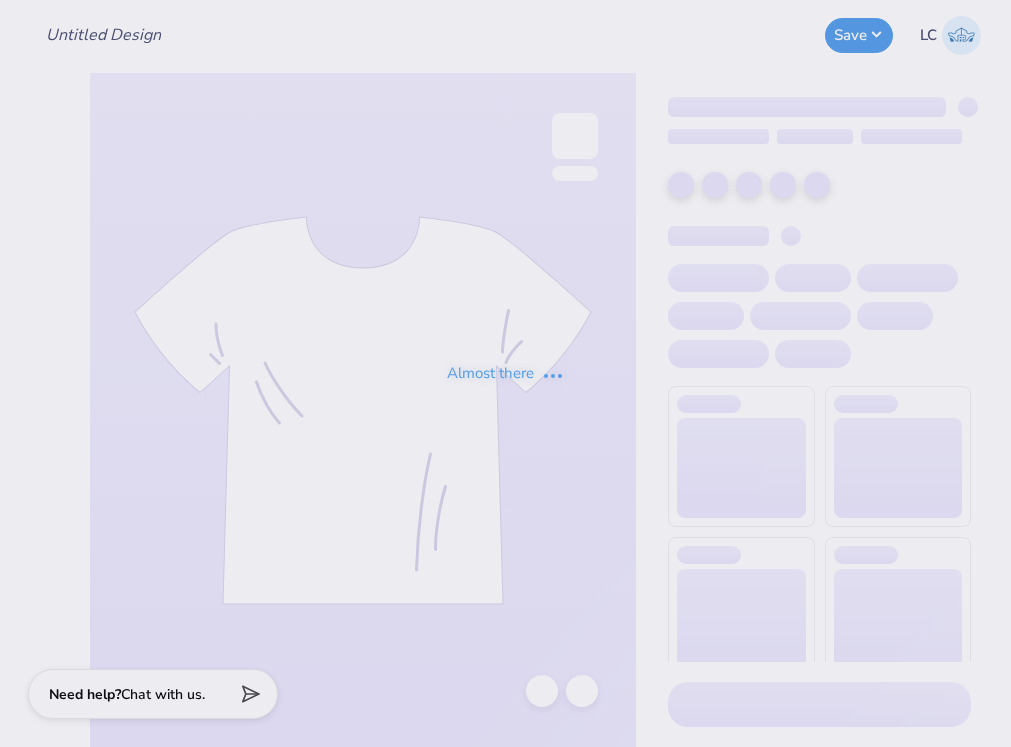 scroll, scrollTop: 0, scrollLeft: 0, axis: both 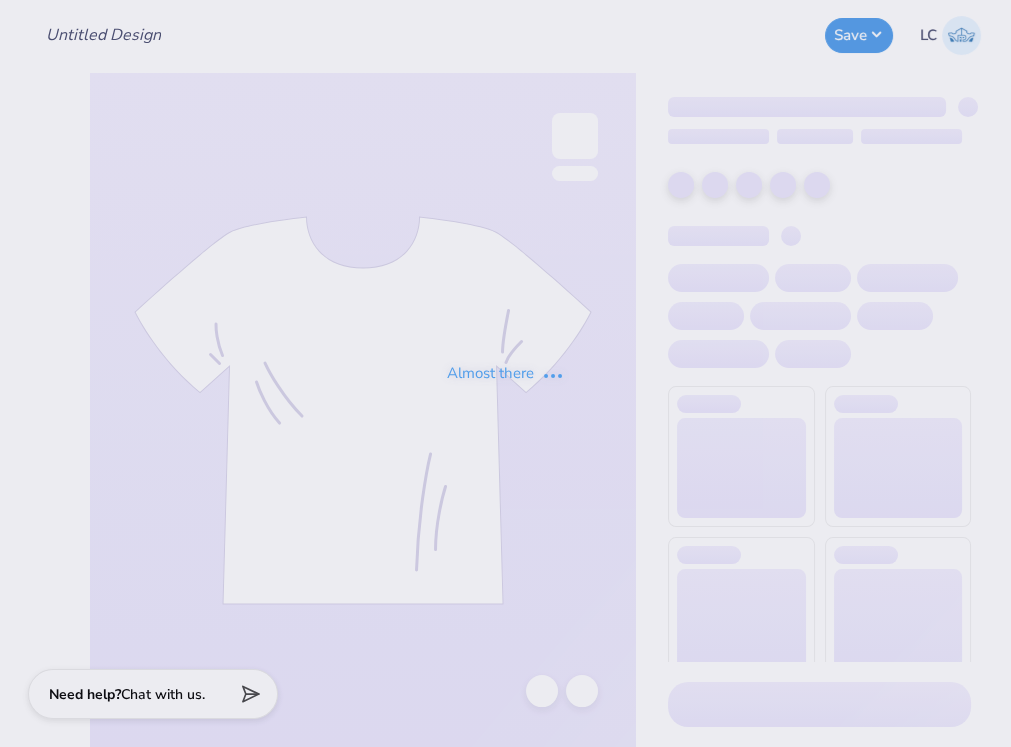 type on "Design 1" 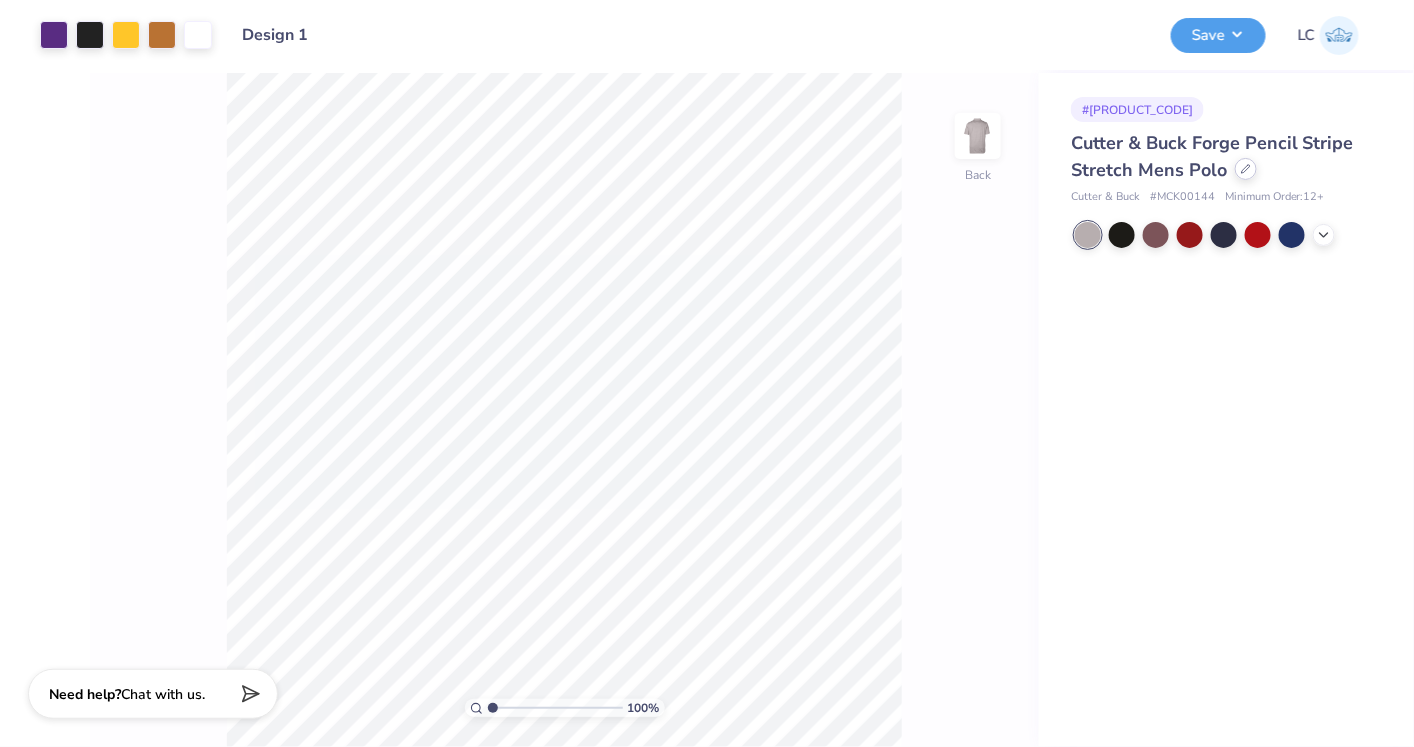 click 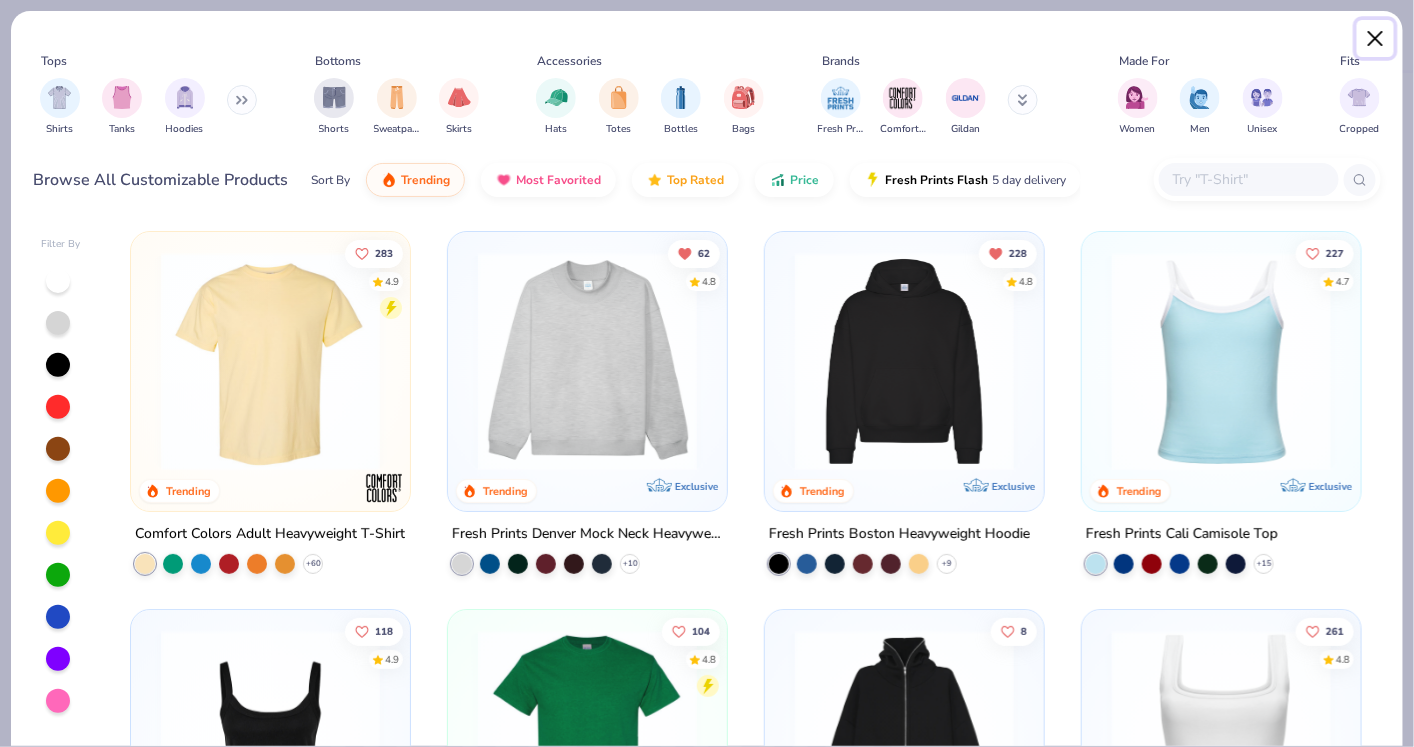 click at bounding box center [1376, 39] 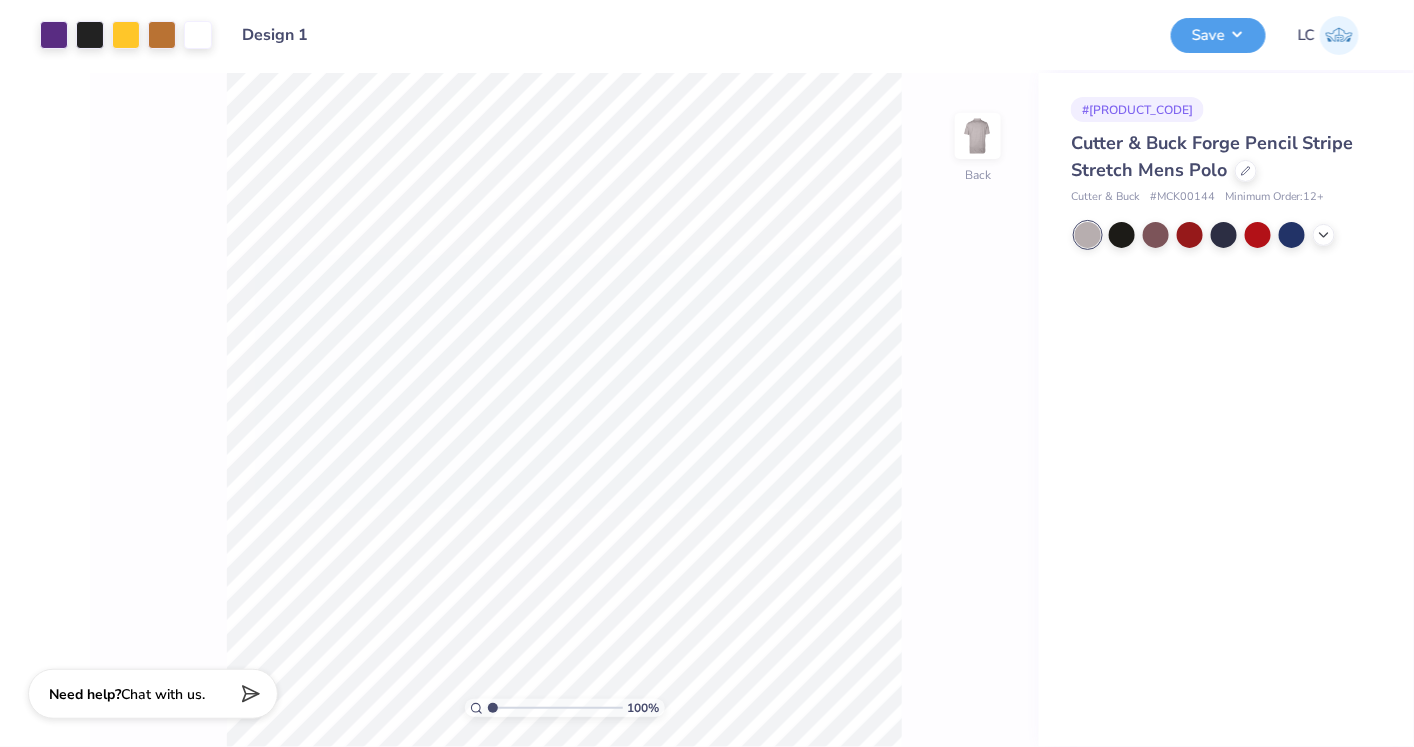 click on "Cutter & Buck Forge Pencil Stripe Stretch Mens Polo" at bounding box center (1222, 157) 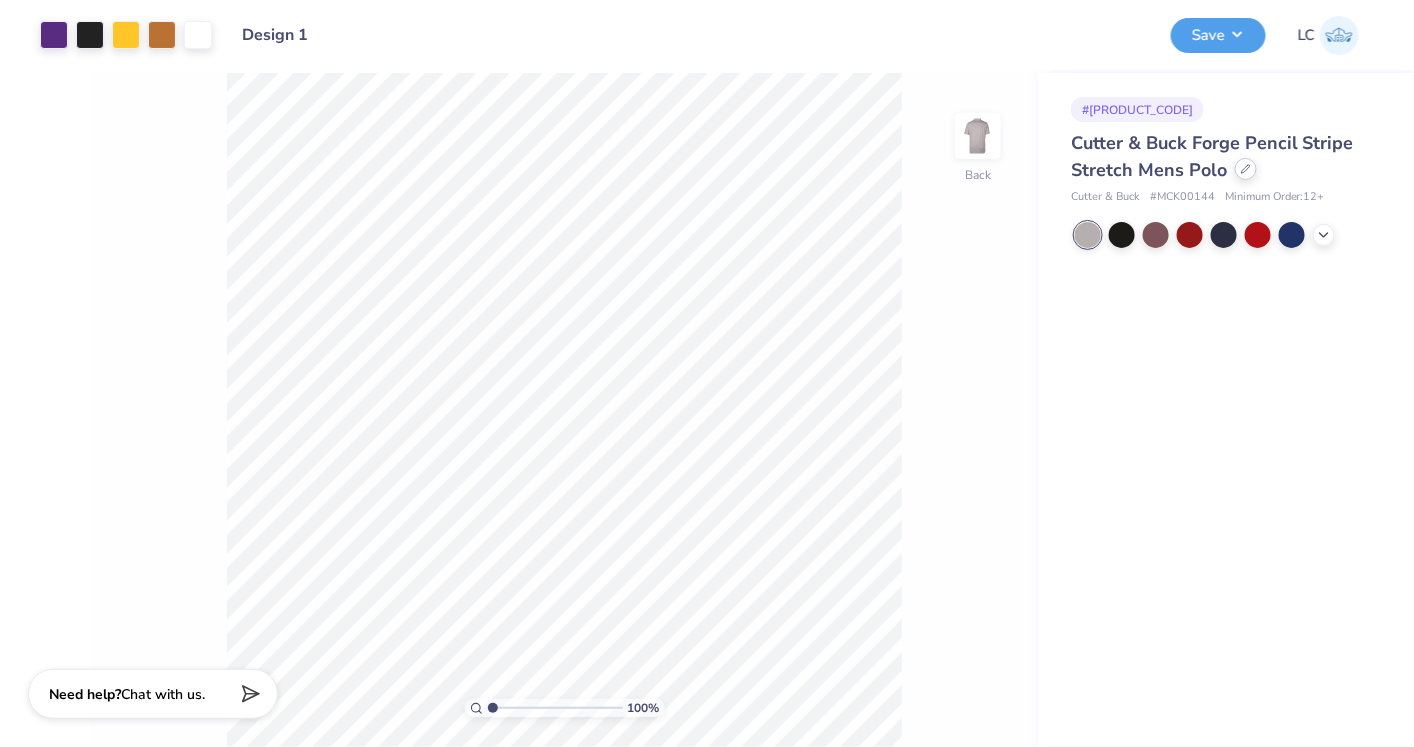 click 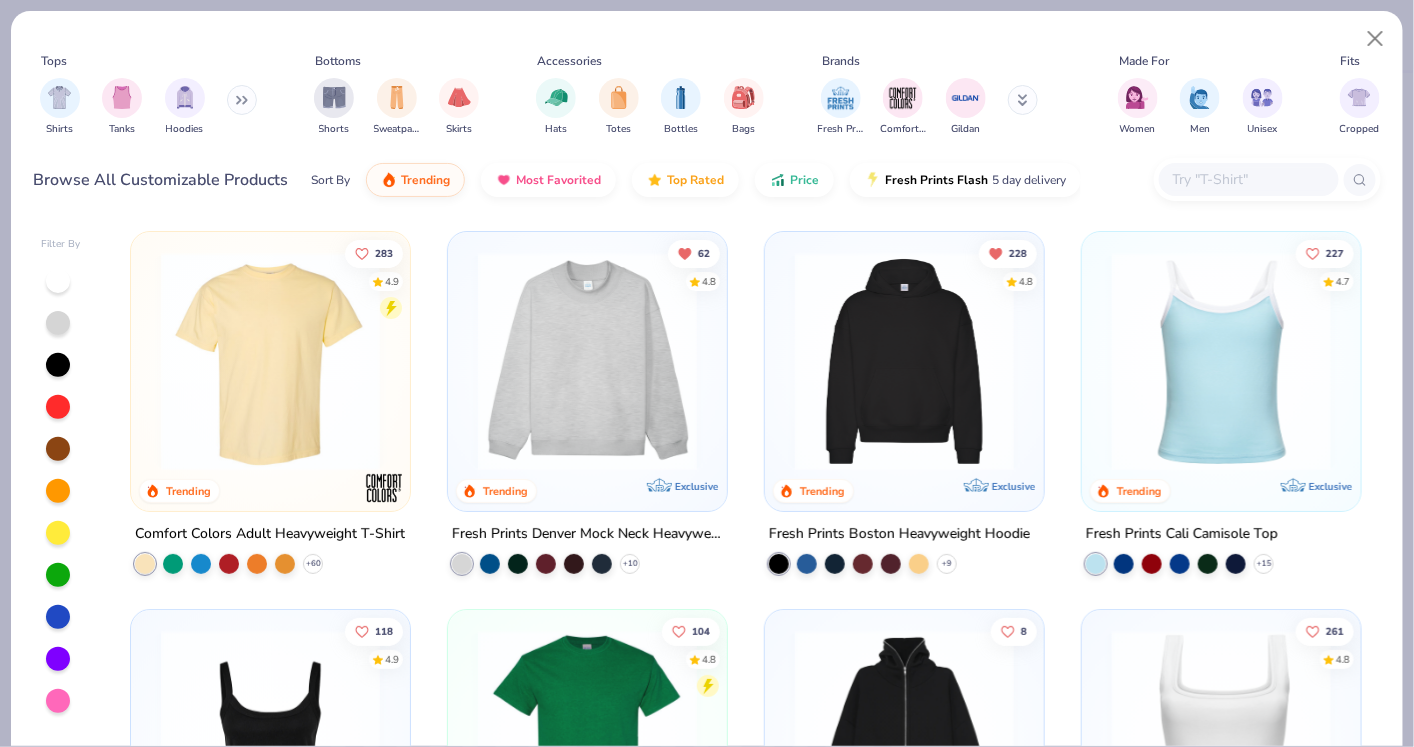 click on "Tops Shirts Tanks Hoodies Bottoms Shorts Sweatpants Skirts Accessories Hats Totes Bottles Bags Brands Fresh Prints Comfort Colors Gildan Made For Women Men Unisex Fits Cropped Slim Regular Oversized Styles Classic Sportswear Athleisure Minimums 12-17 18-23 24-35 Print Types Guide Embroidery Screen Print Patches" at bounding box center [707, 98] 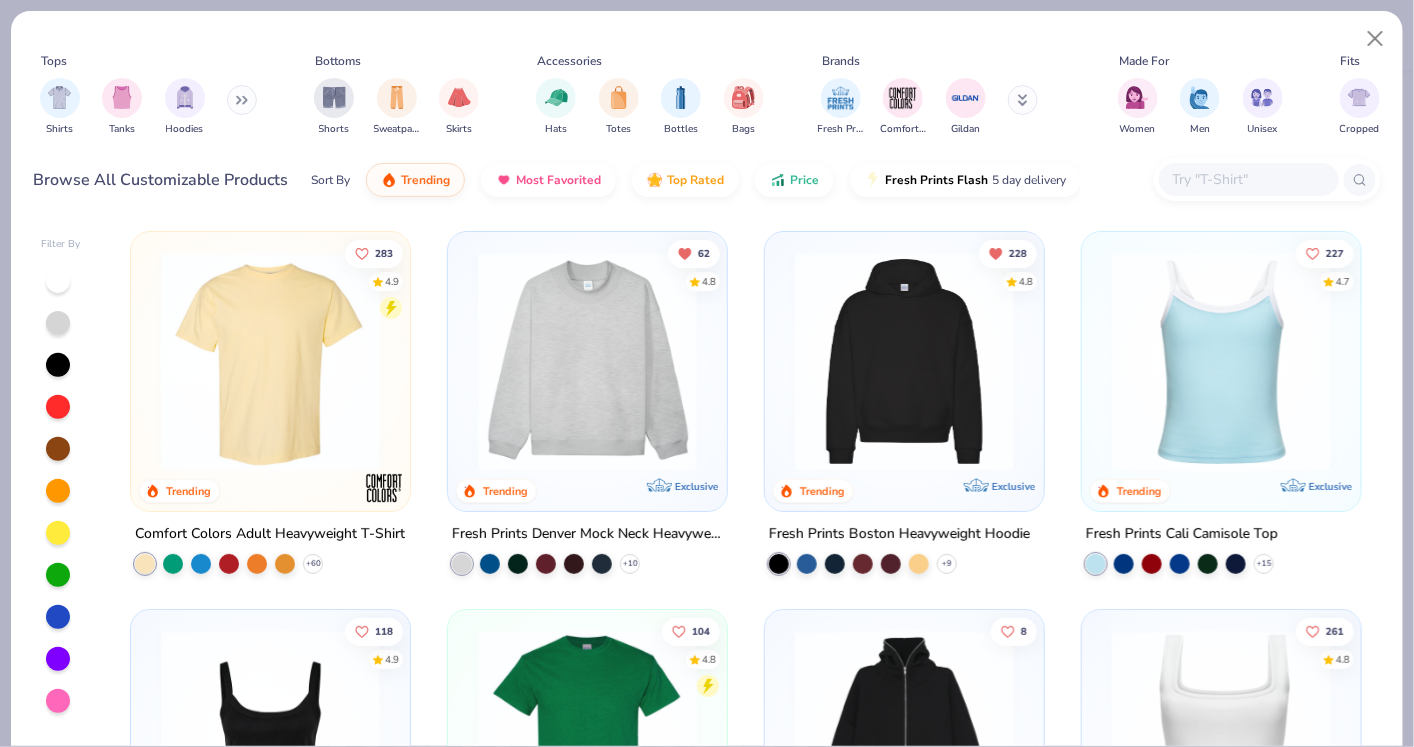 click at bounding box center [242, 100] 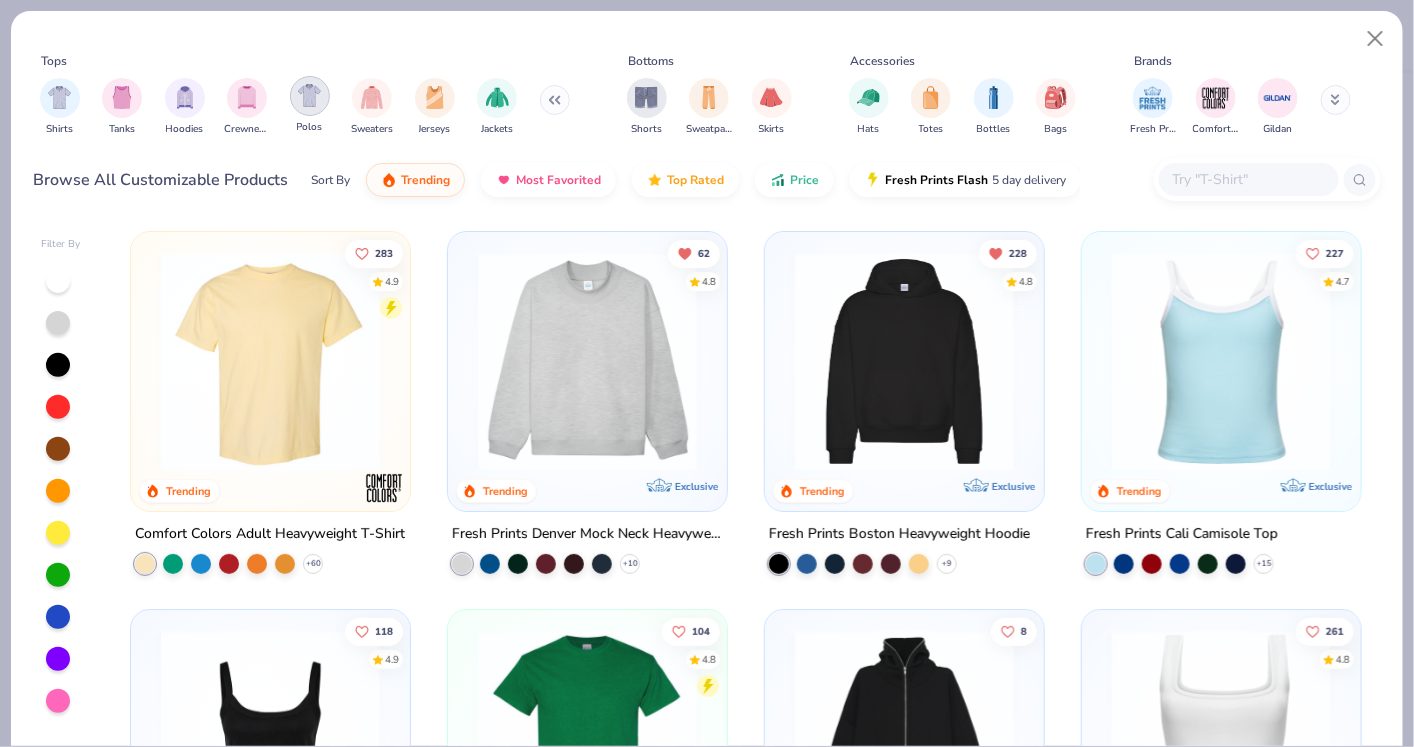 click at bounding box center (309, 95) 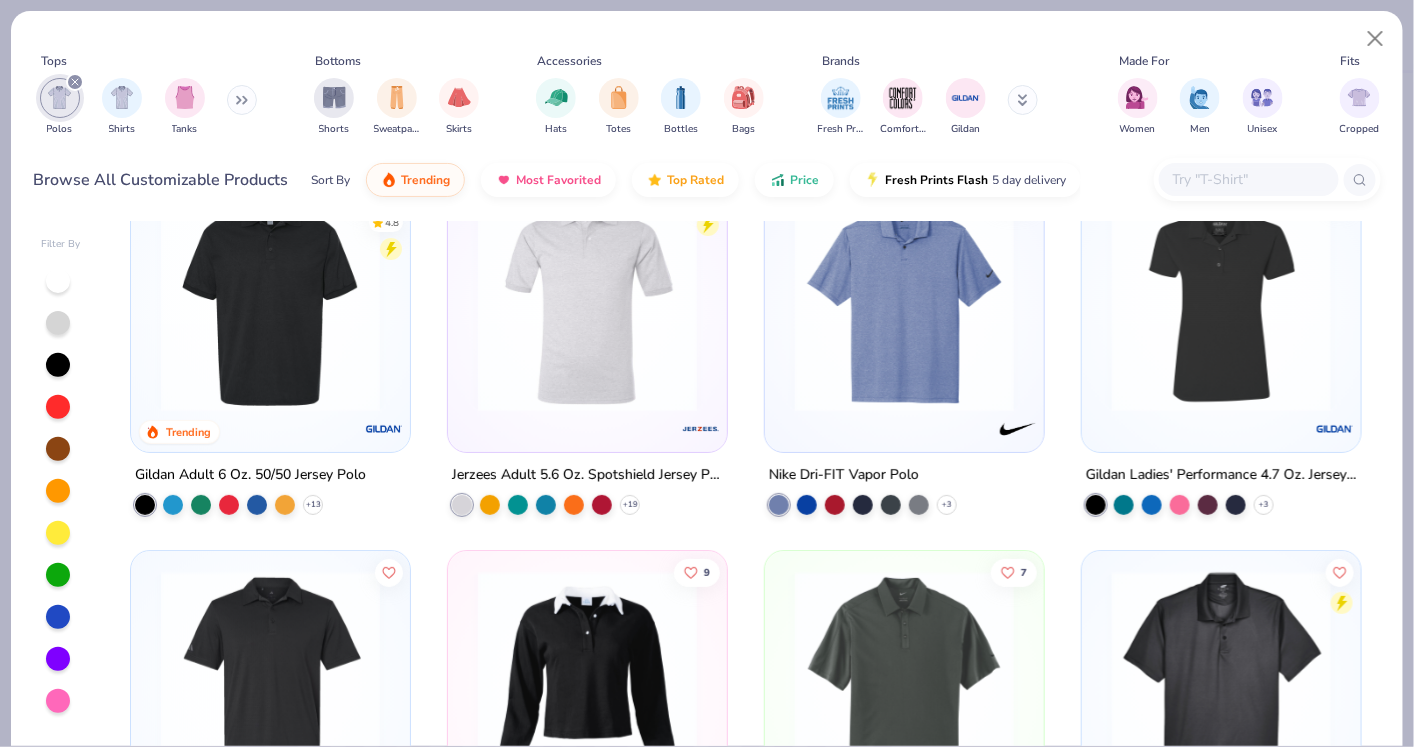 scroll, scrollTop: 0, scrollLeft: 0, axis: both 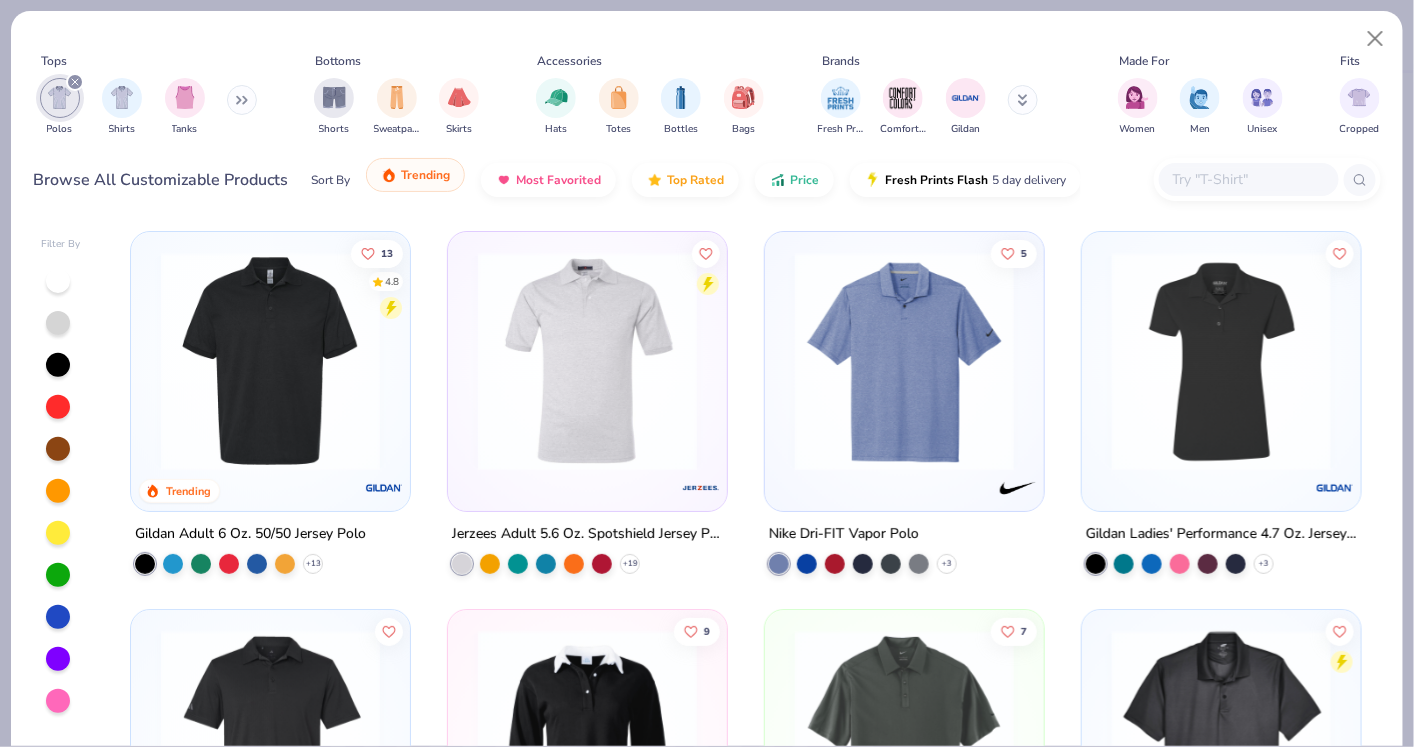 click on "Trending" at bounding box center (415, 175) 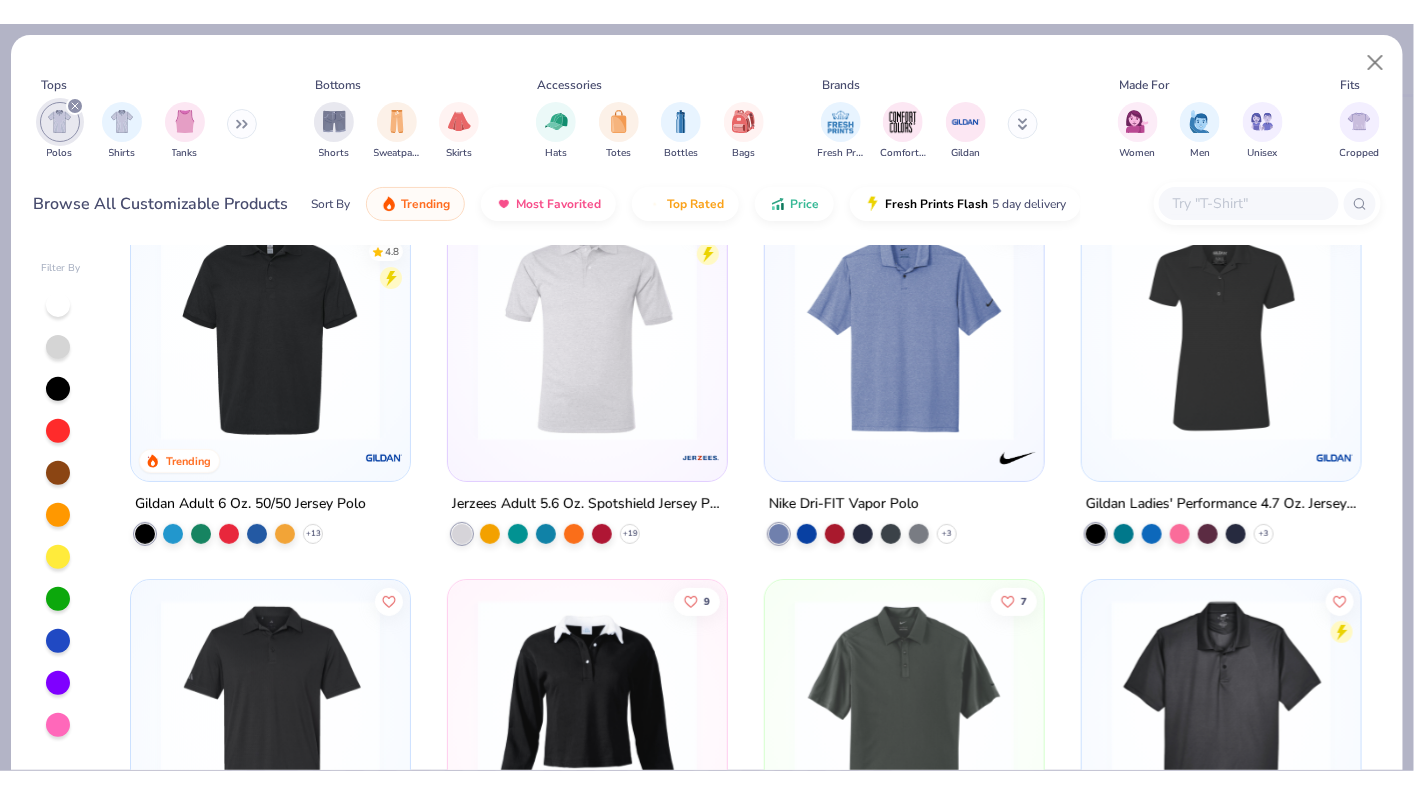 scroll, scrollTop: 52, scrollLeft: 0, axis: vertical 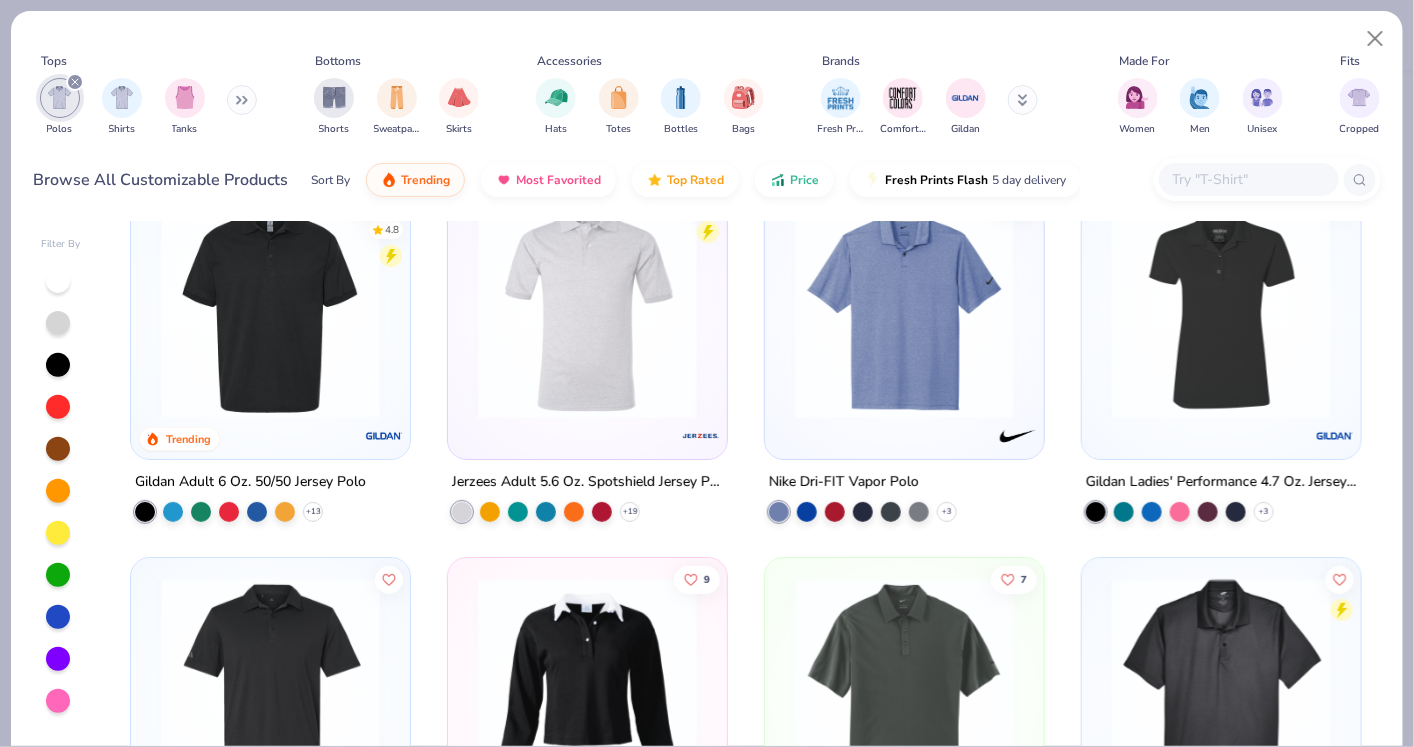 click at bounding box center (904, 309) 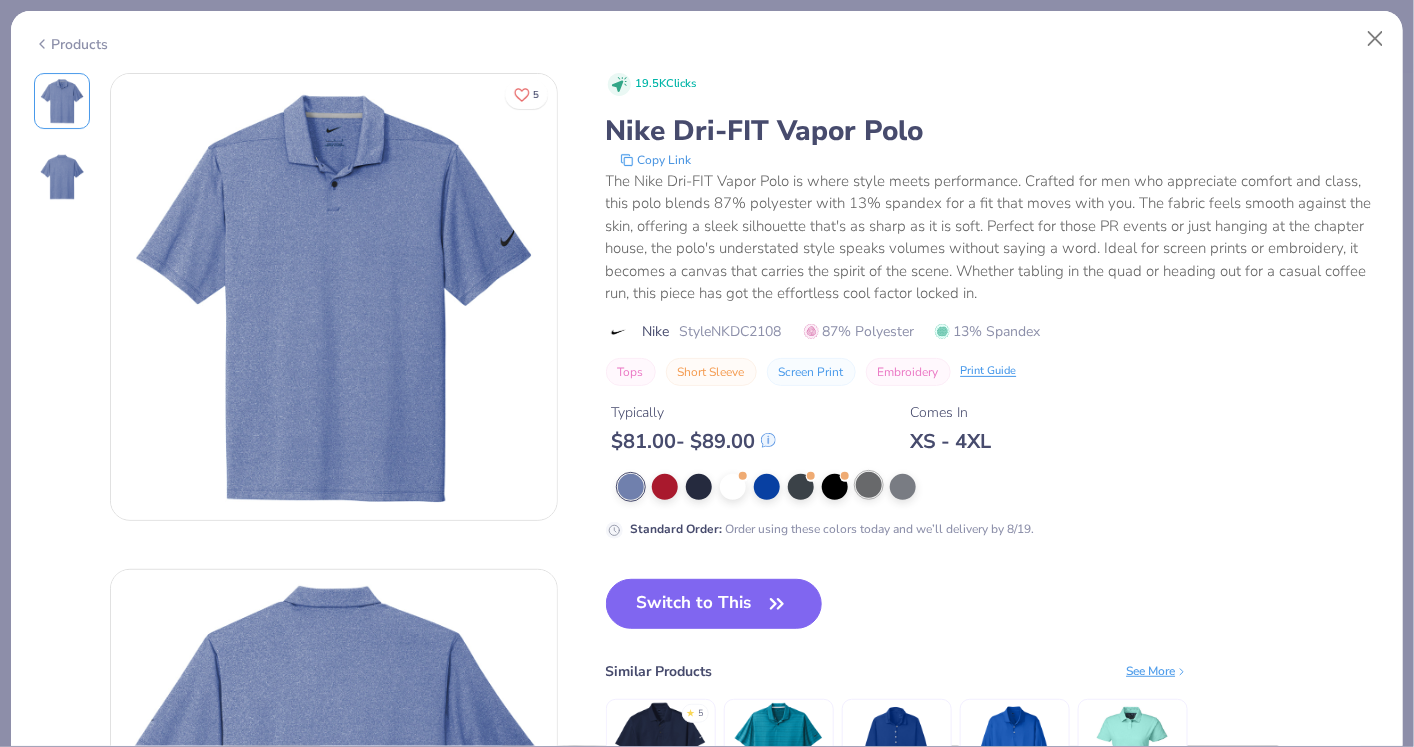 click at bounding box center [869, 485] 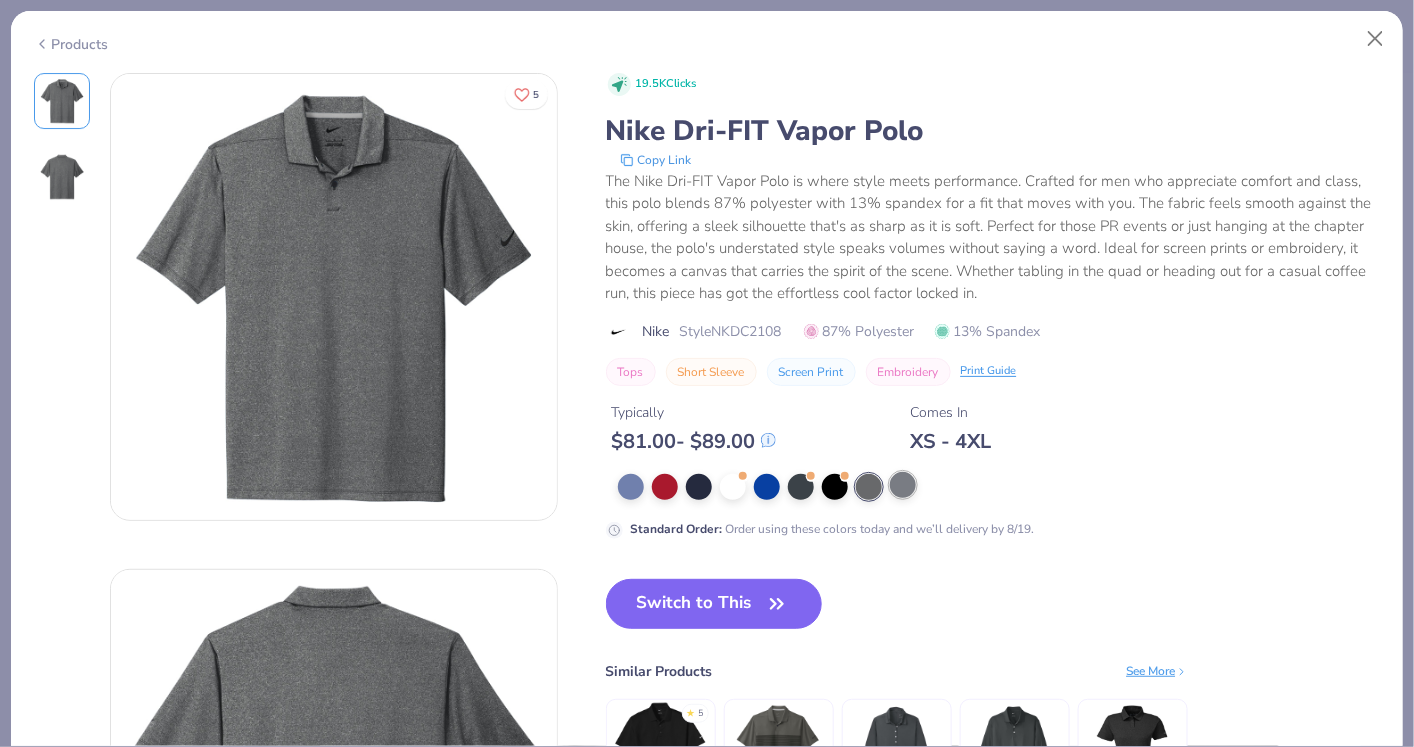 click at bounding box center [903, 485] 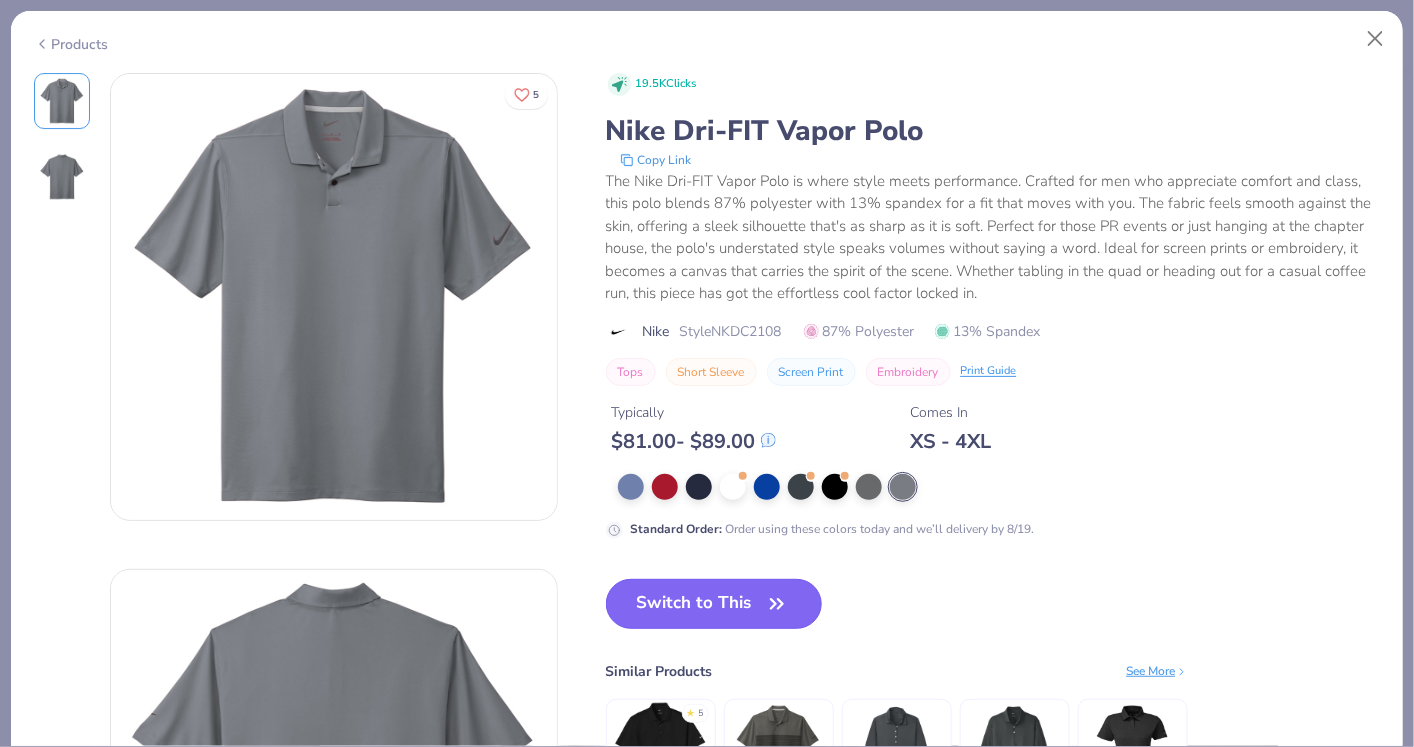 click on "Switch to This" at bounding box center [714, 604] 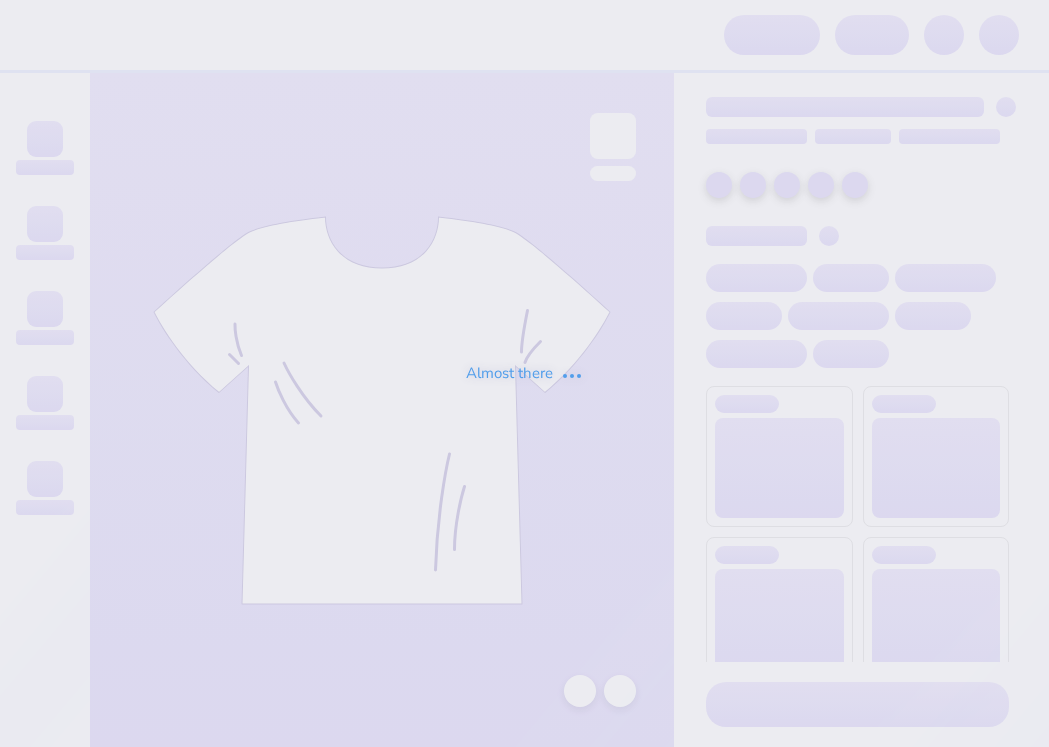 scroll, scrollTop: 0, scrollLeft: 0, axis: both 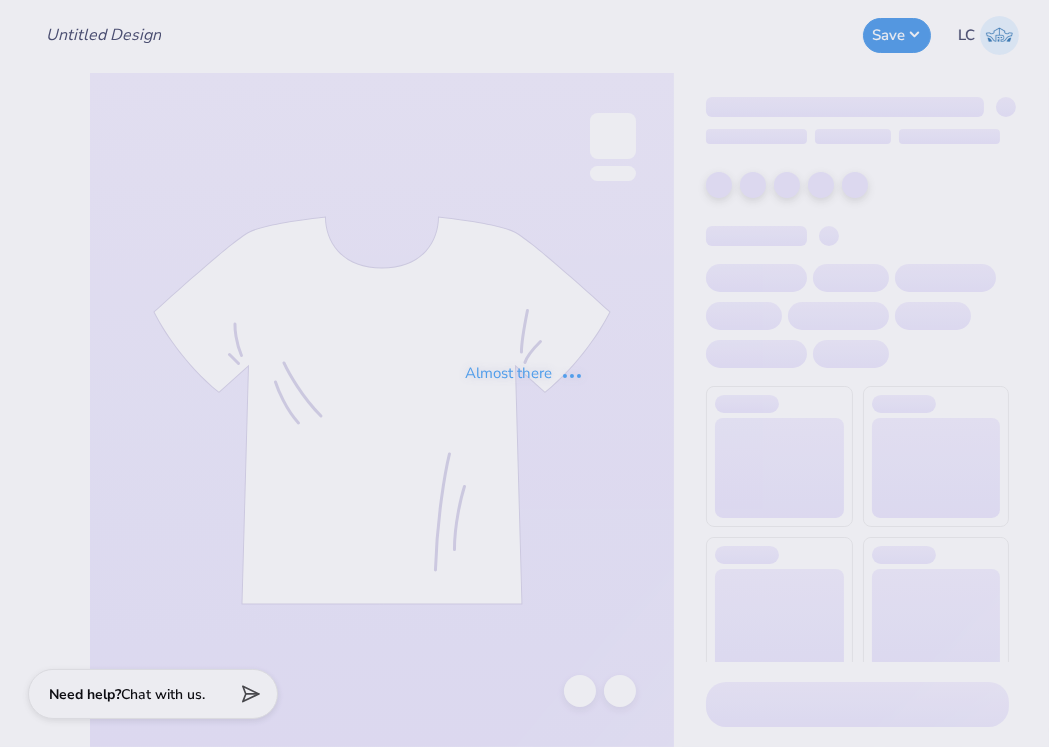type on "Pi Phi Fall Gen Merch 2025" 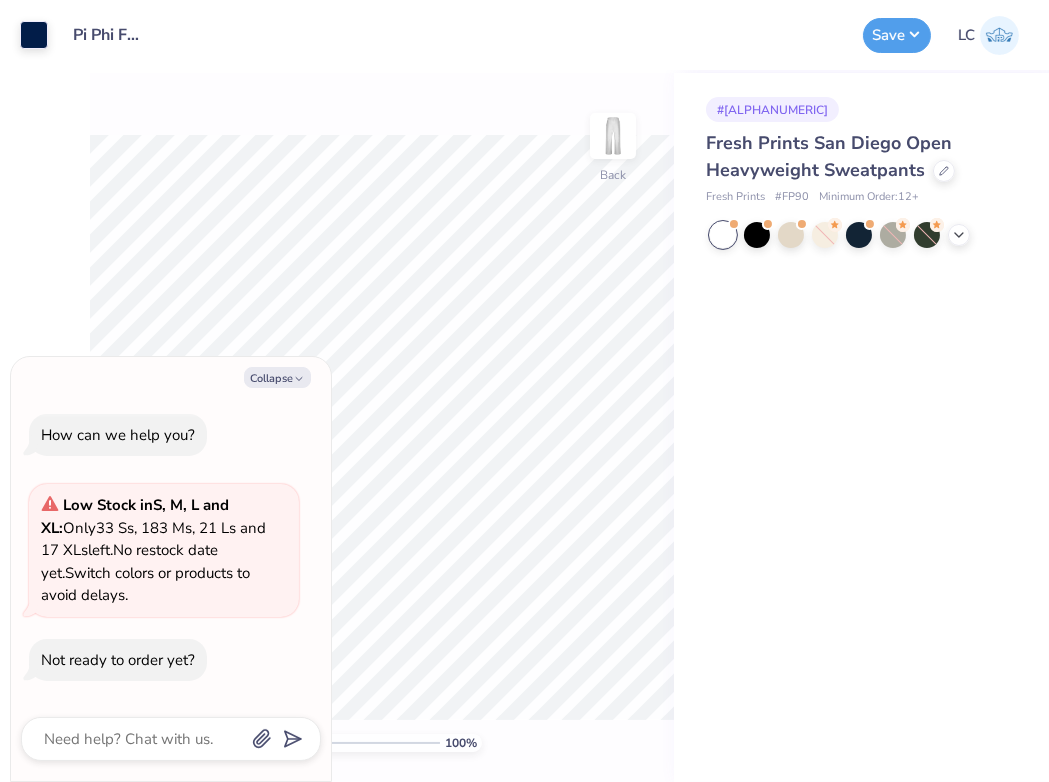 type on "x" 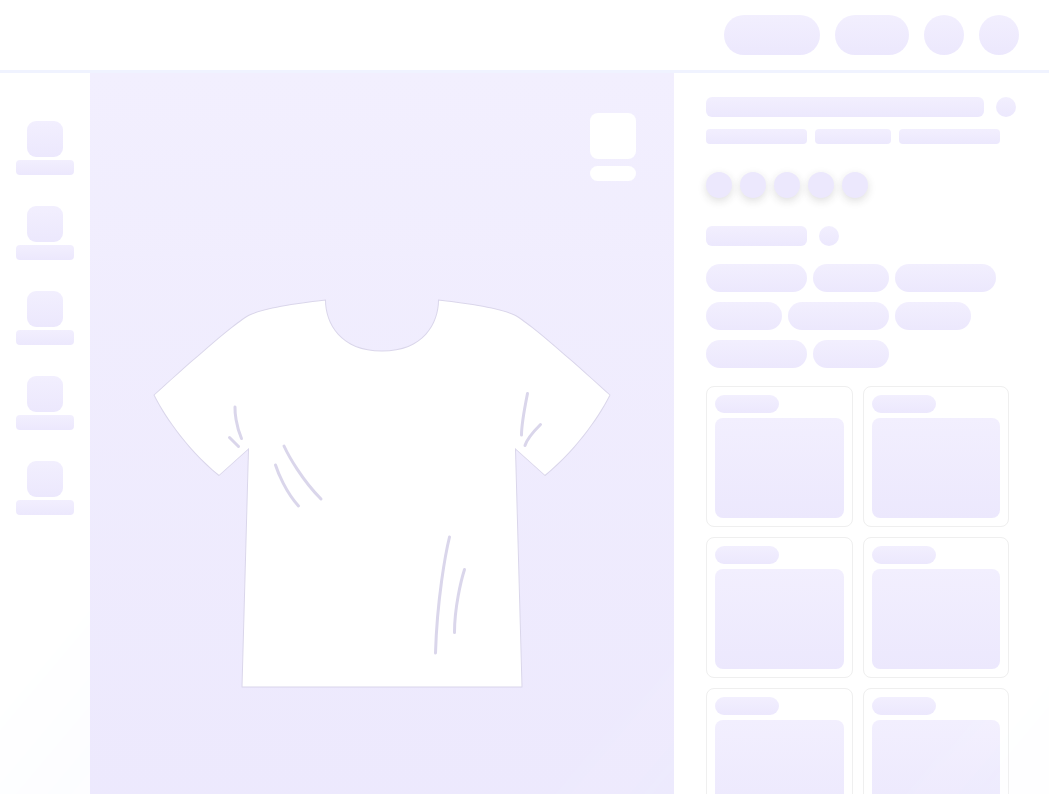 scroll, scrollTop: 0, scrollLeft: 0, axis: both 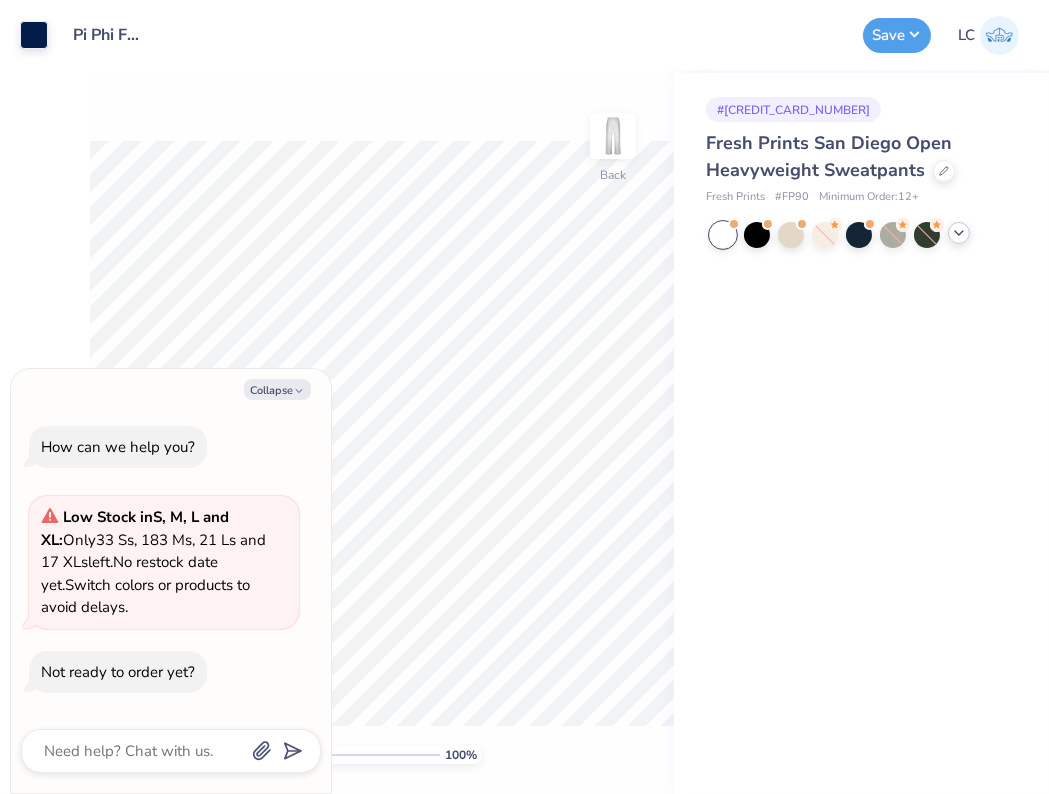 click 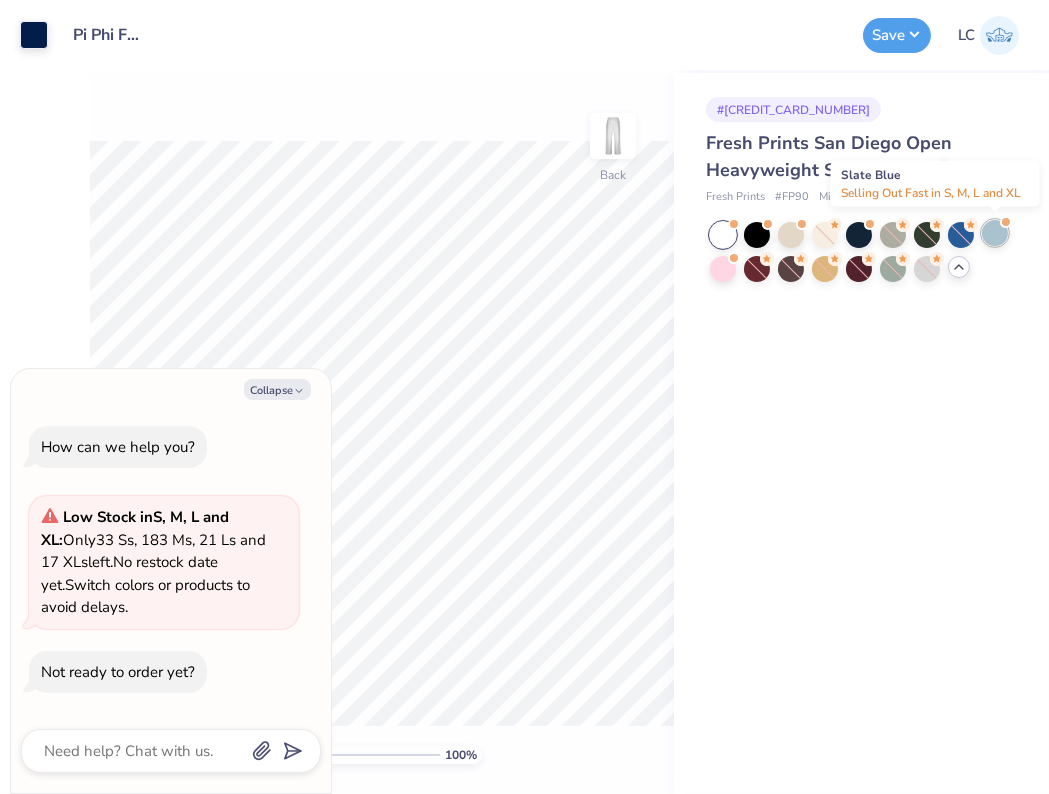 click at bounding box center (995, 233) 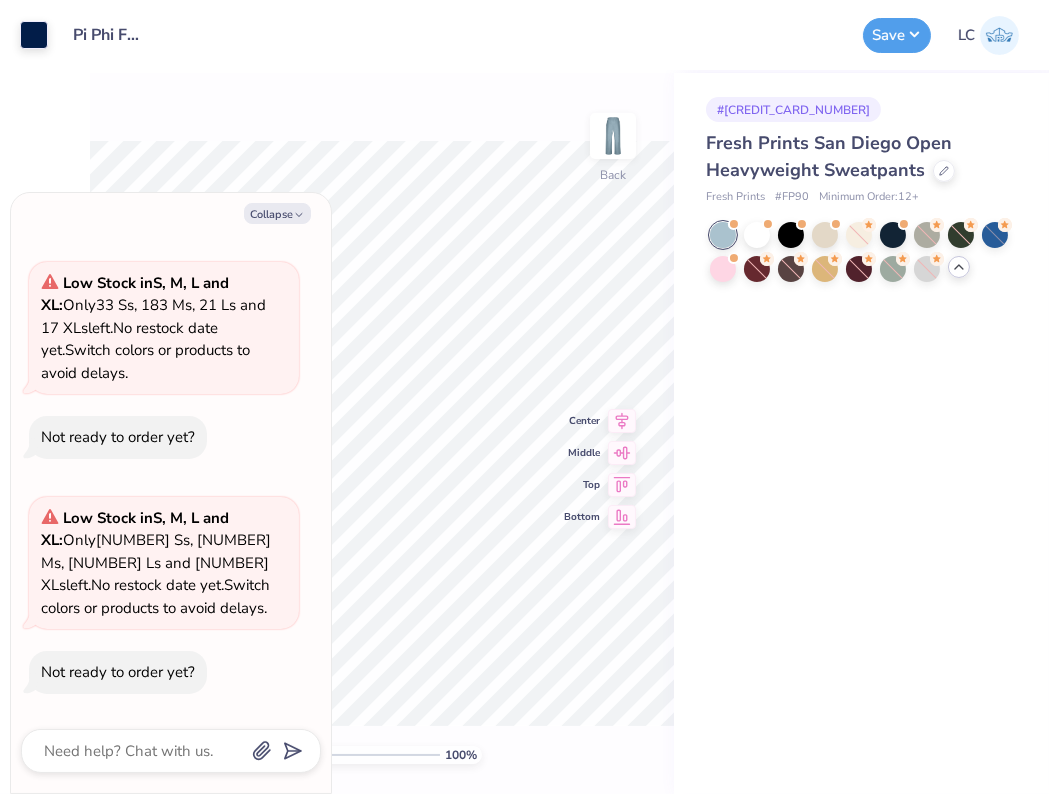 click on "Art colors" at bounding box center [24, 35] 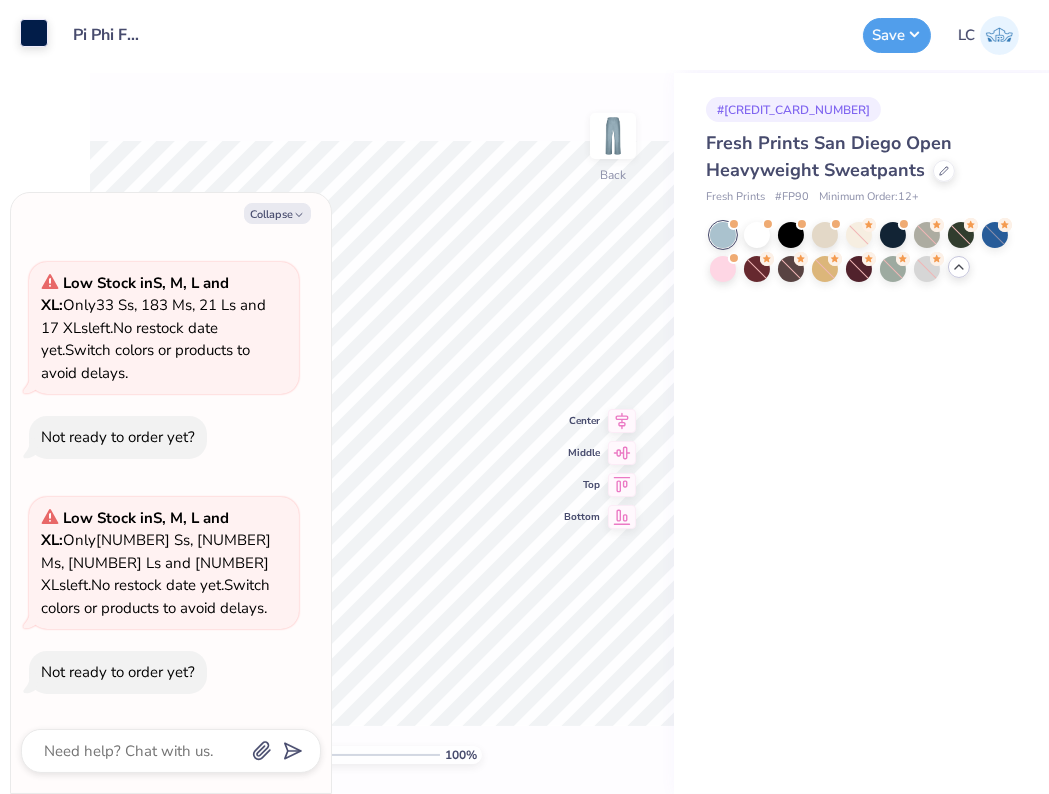click at bounding box center (34, 33) 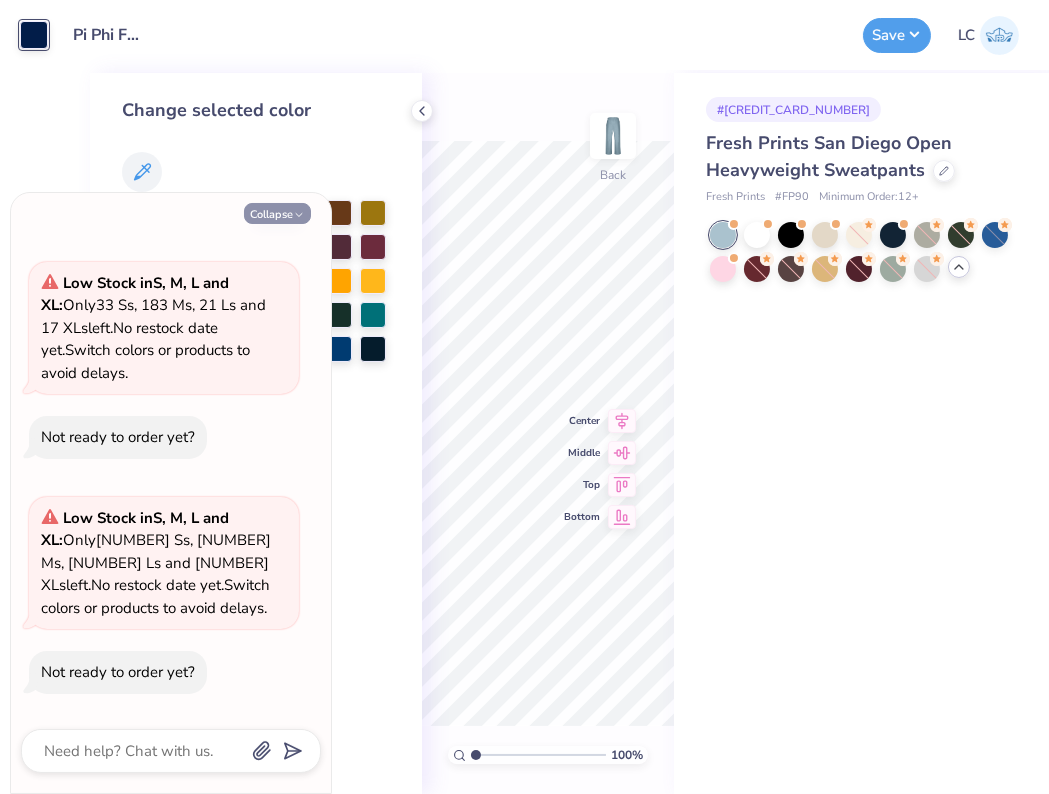 click 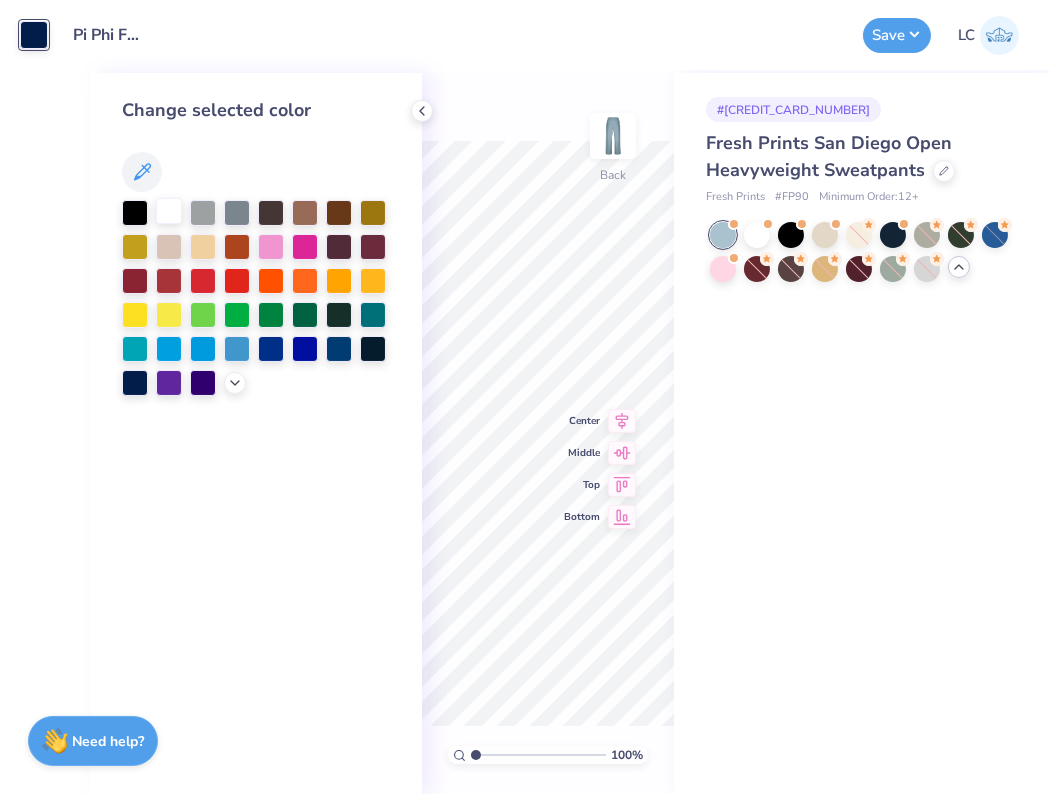 click at bounding box center [169, 211] 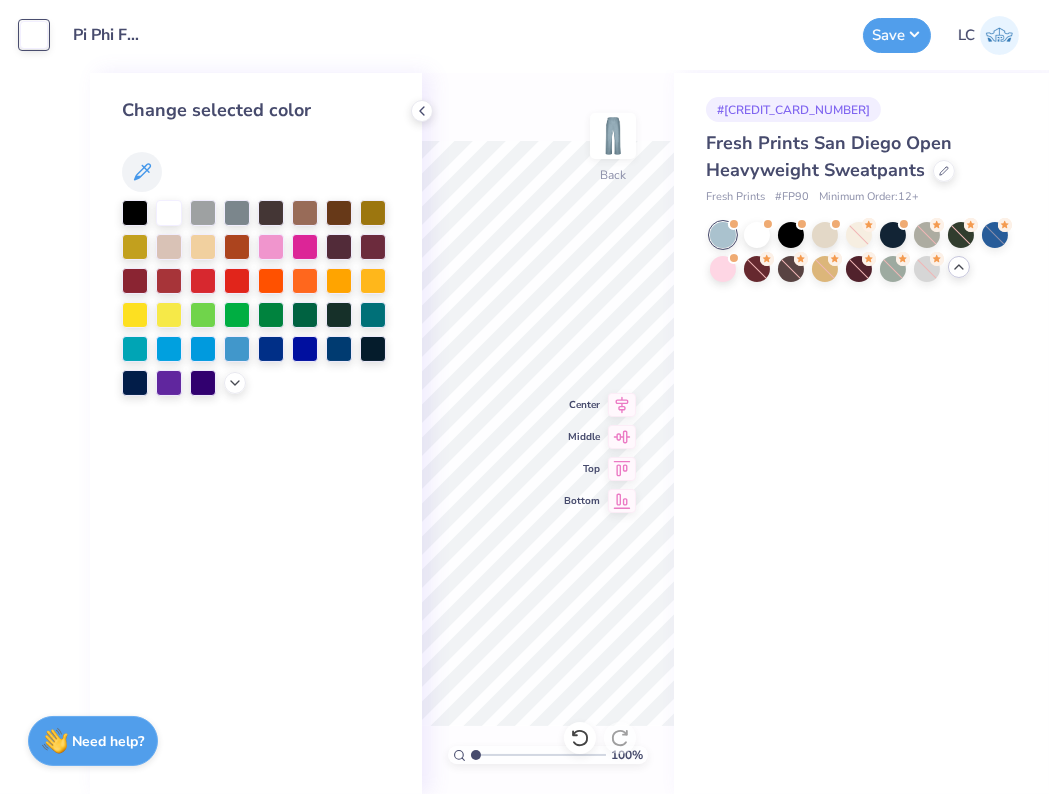 click on "100  % Back Center Middle Top Bottom" at bounding box center [548, 433] 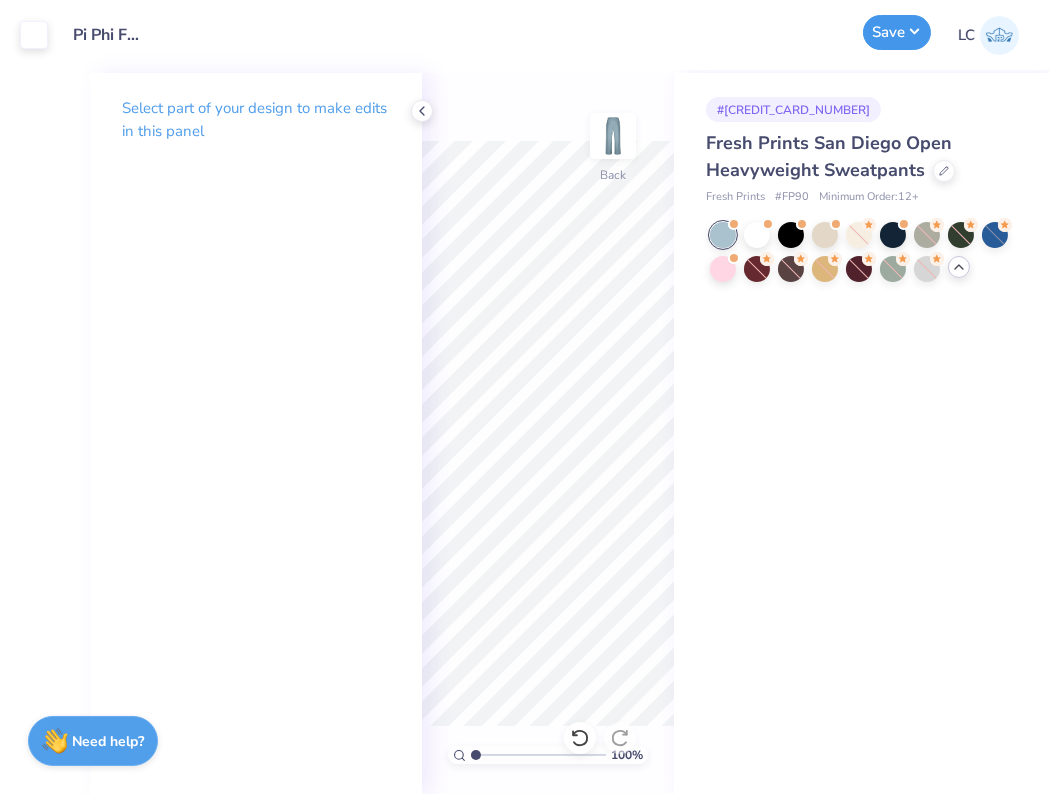 click on "Save" at bounding box center [897, 32] 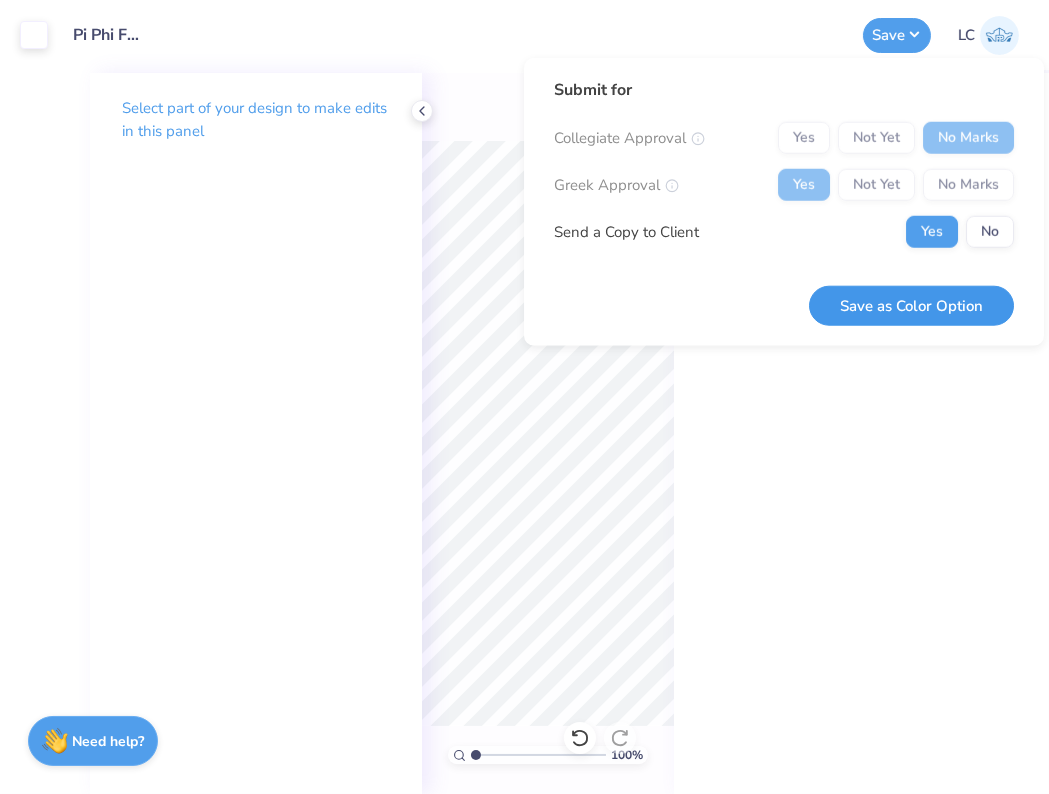 click on "Save as Color Option" at bounding box center [911, 305] 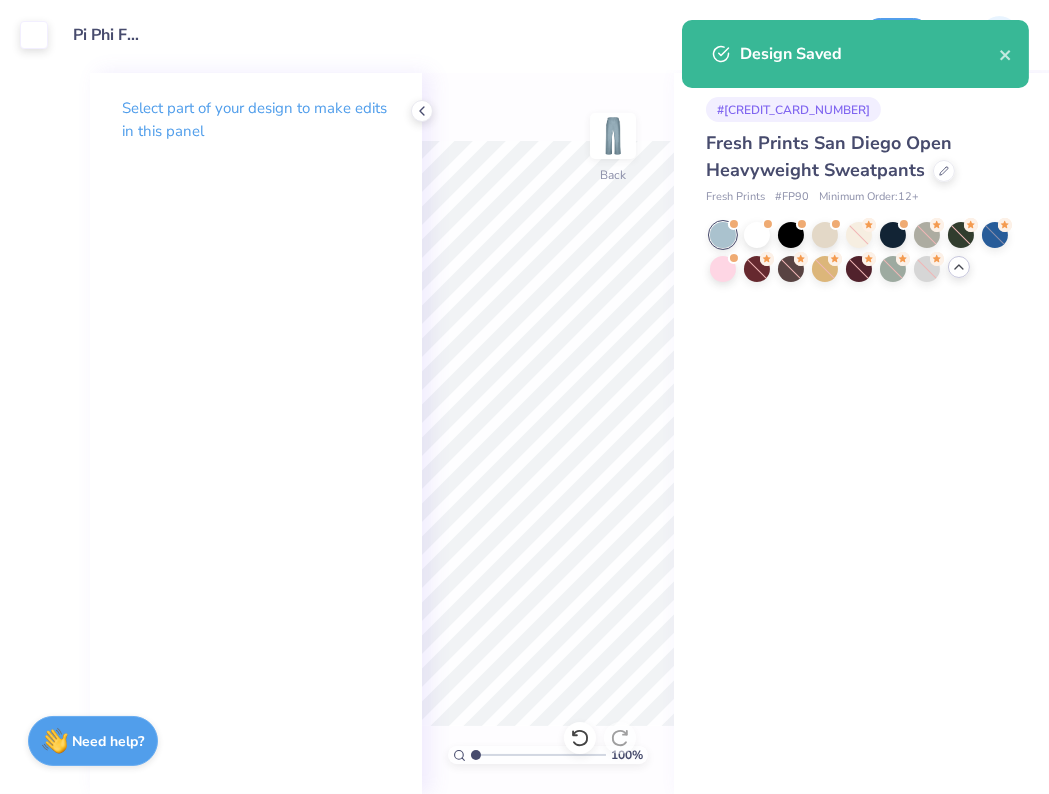 click on "# 455652B Fresh Prints San Diego Open Heavyweight Sweatpants Fresh Prints # FP90 Minimum Order:  12 +" at bounding box center (861, 433) 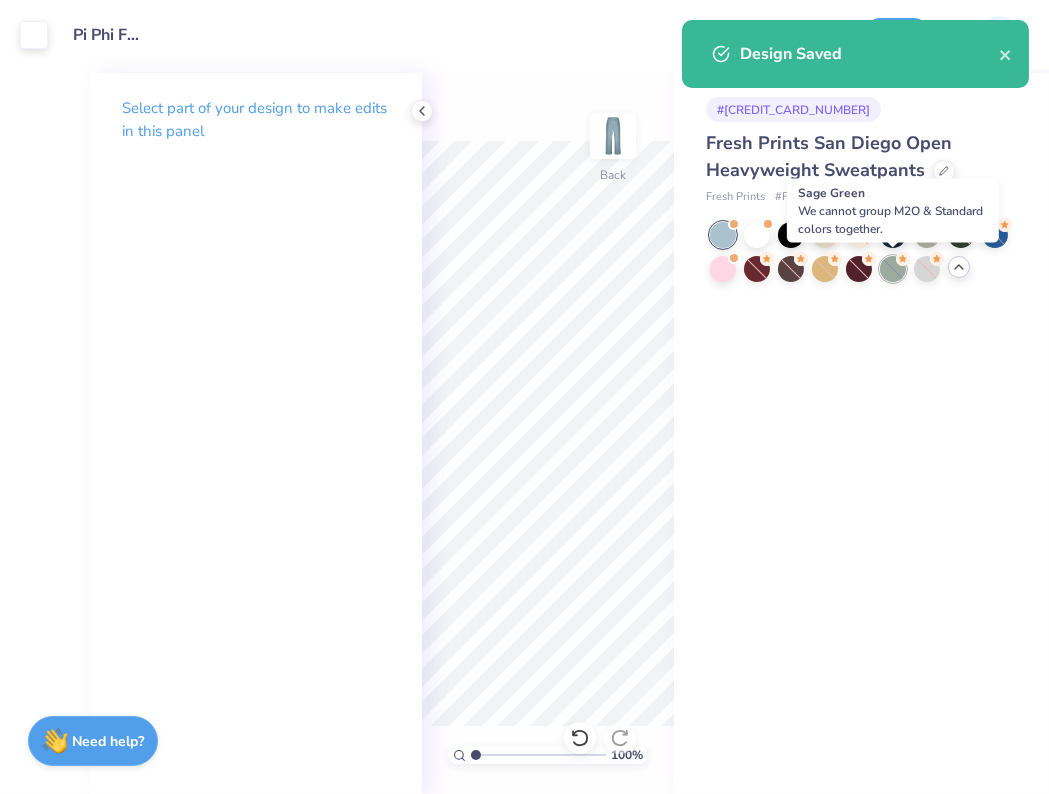 click at bounding box center (893, 269) 